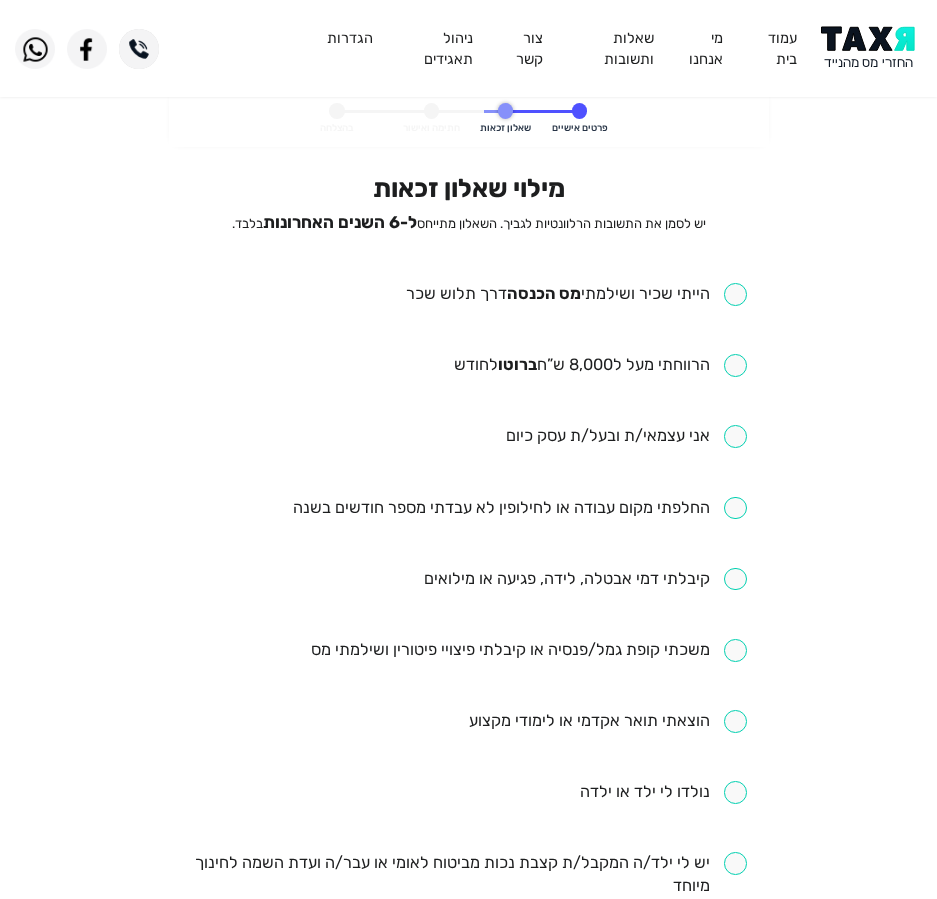 scroll, scrollTop: 0, scrollLeft: 0, axis: both 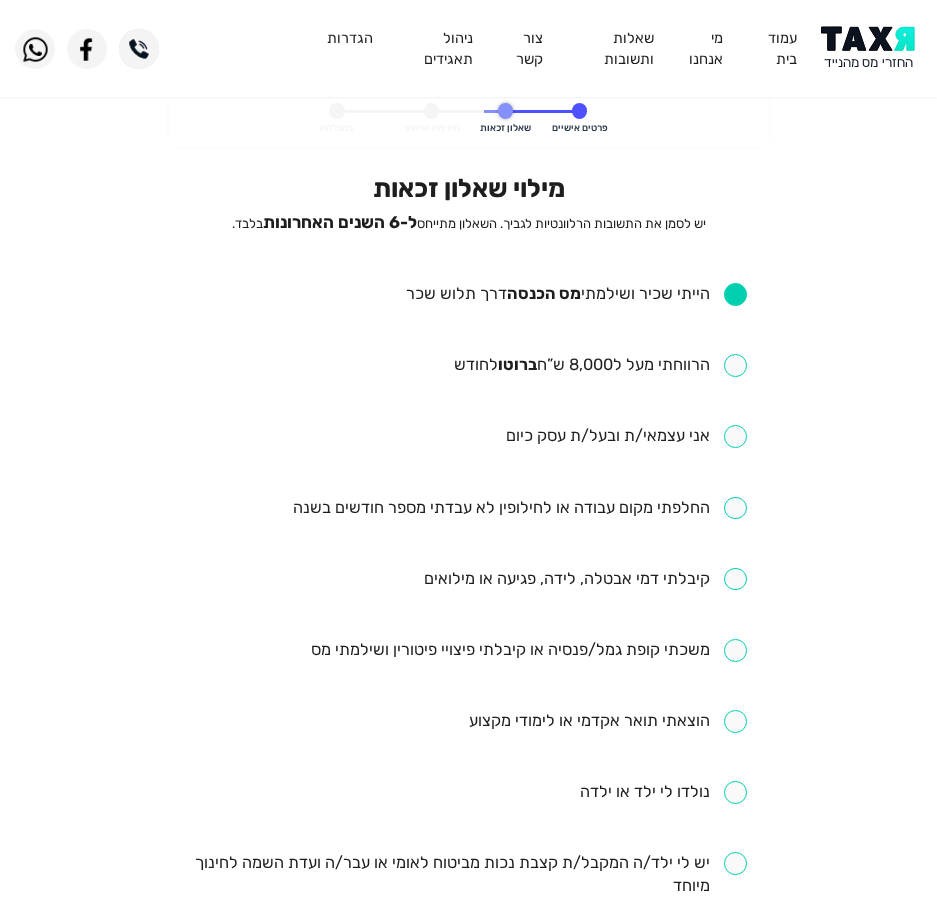 click on "הייתי שכיר ושילמתי  מס הכנסה  דרך תלוש שכר הרווחתי מעל ל8,000 ש”ח  ברוטו  לחודש אני עצמאי/ת ובעל/ת עסק כיום החלפתי מקום עבודה או לחילופין לא עבדתי מספר חודשים בשנה קיבלתי דמי אבטלה, לידה, פגיעה או מילואים משכתי קופת גמל/פנסיה או קיבלתי פיצויי פיטורין ושילמתי מס הוצאתי תואר אקדמי או לימודי מקצוע נולדו לי ילד או ילדה יש לי ילד/ה המקבל/ת קצבת נכות מביטוח לאומי או עבר/ה ועדת השמה לחינוך מיוחד התגוררתי ביישוב ספר או עיירת פיתוח הוצאותי כוללות תשלומי מזונות ביצעתי פעולות בשוק ההון שילמתי עבור ביטוח חיים, אובדן כושר עבודה, ביטוח מנהלים או קופת גמל באופן עצמאי" at bounding box center [468, 816] 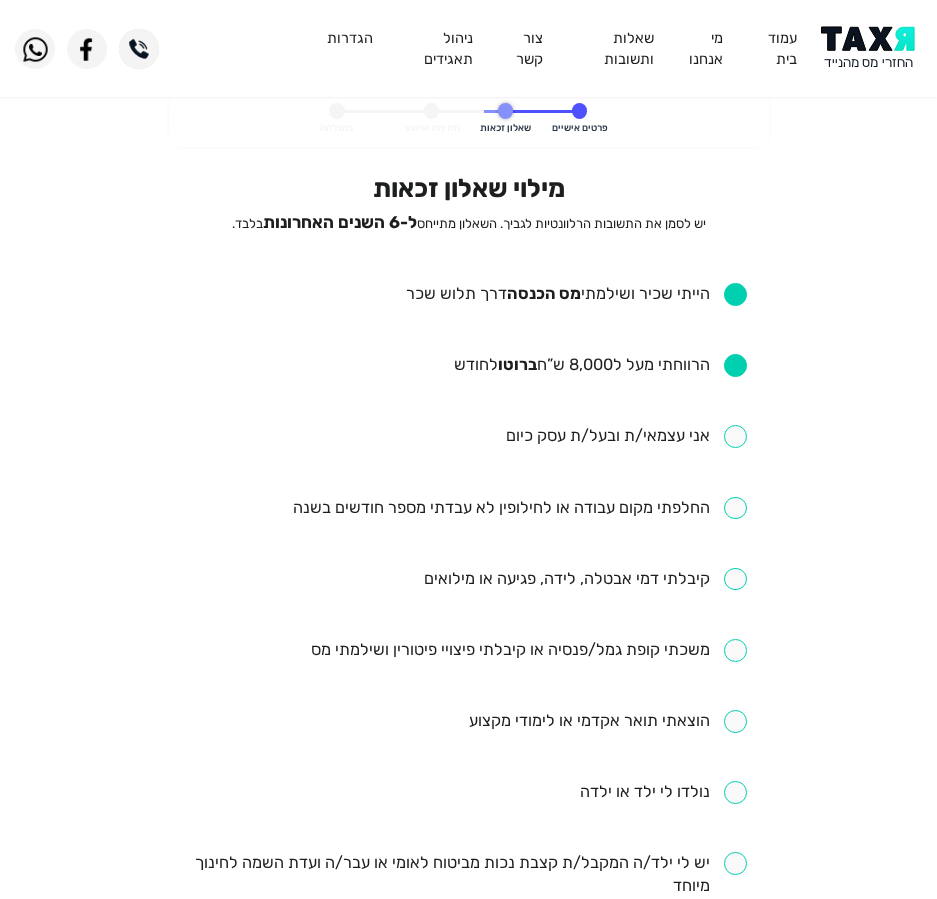click at bounding box center (520, 508) 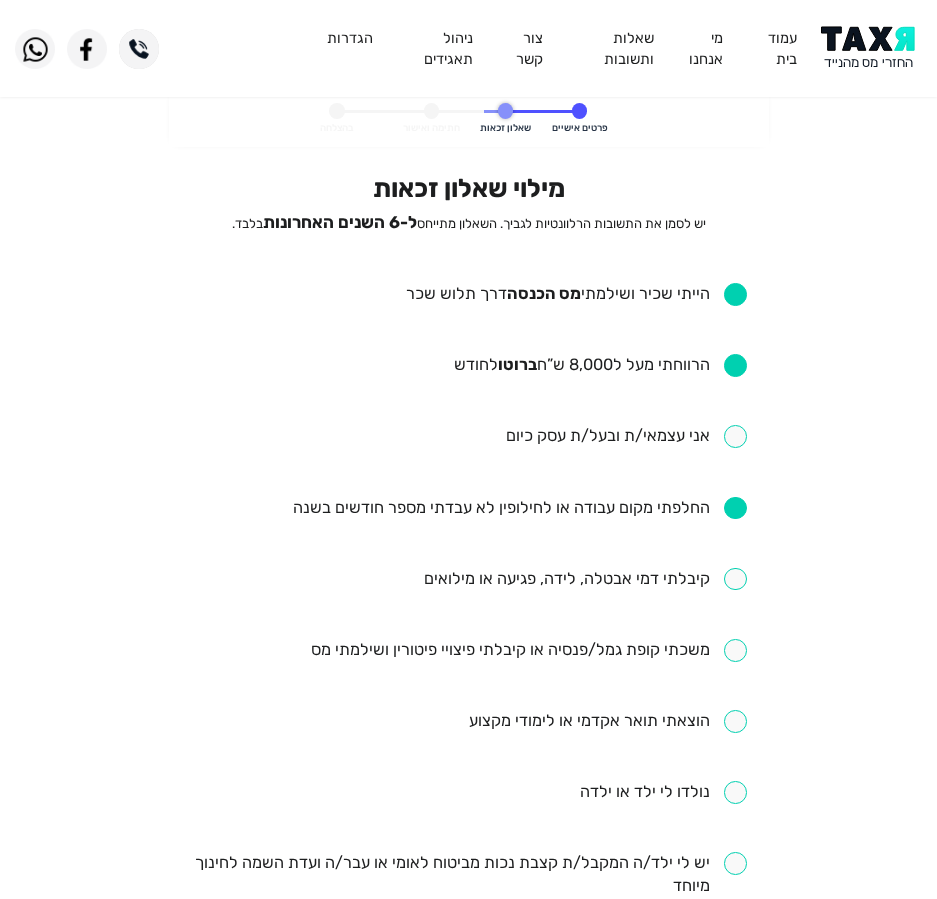 click at bounding box center [585, 579] 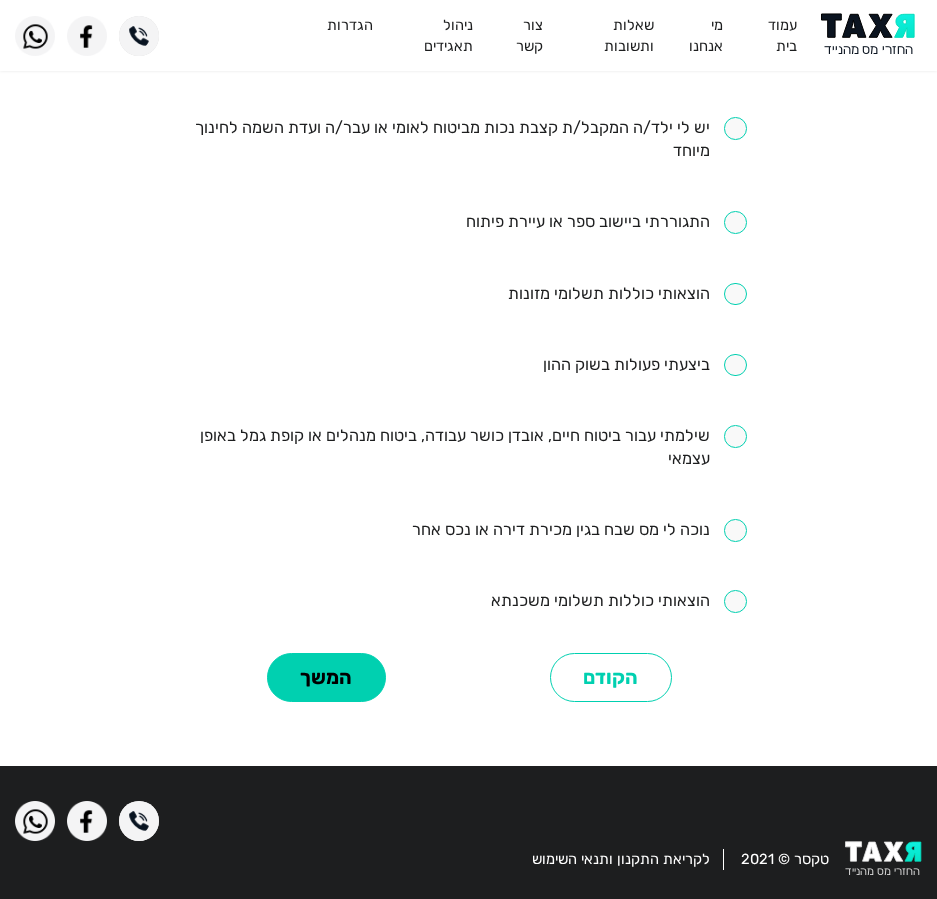 scroll, scrollTop: 749, scrollLeft: 0, axis: vertical 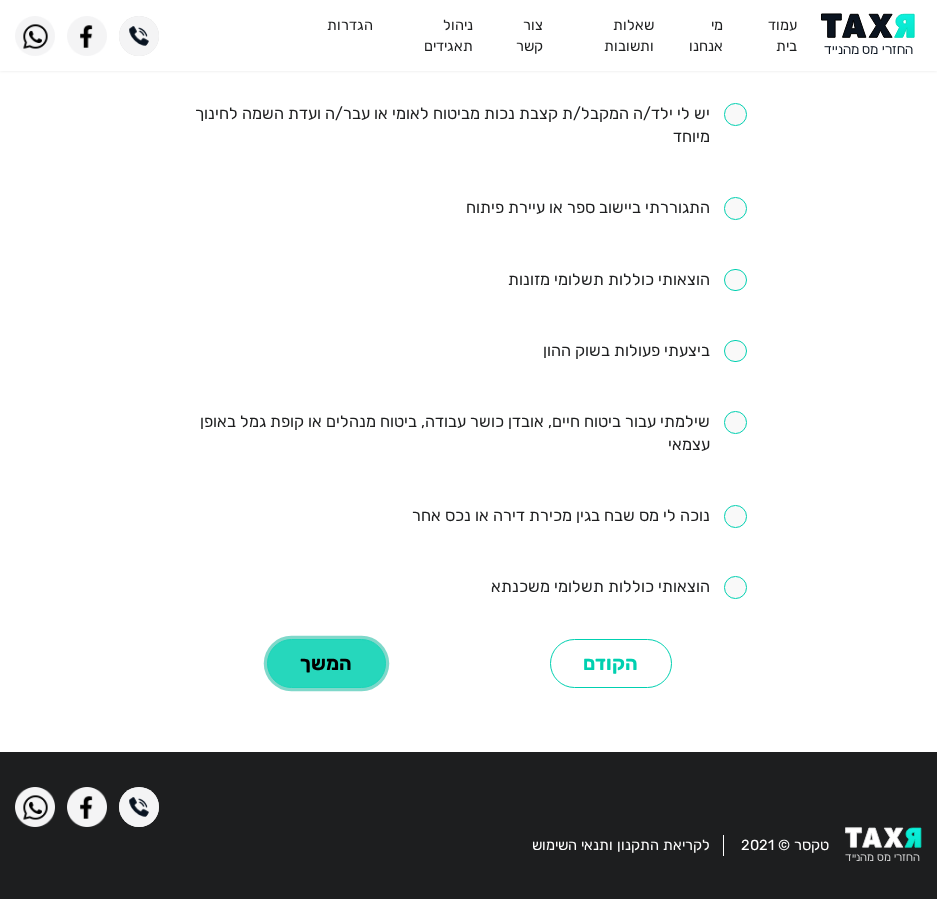 click on "המשך" at bounding box center [326, 663] 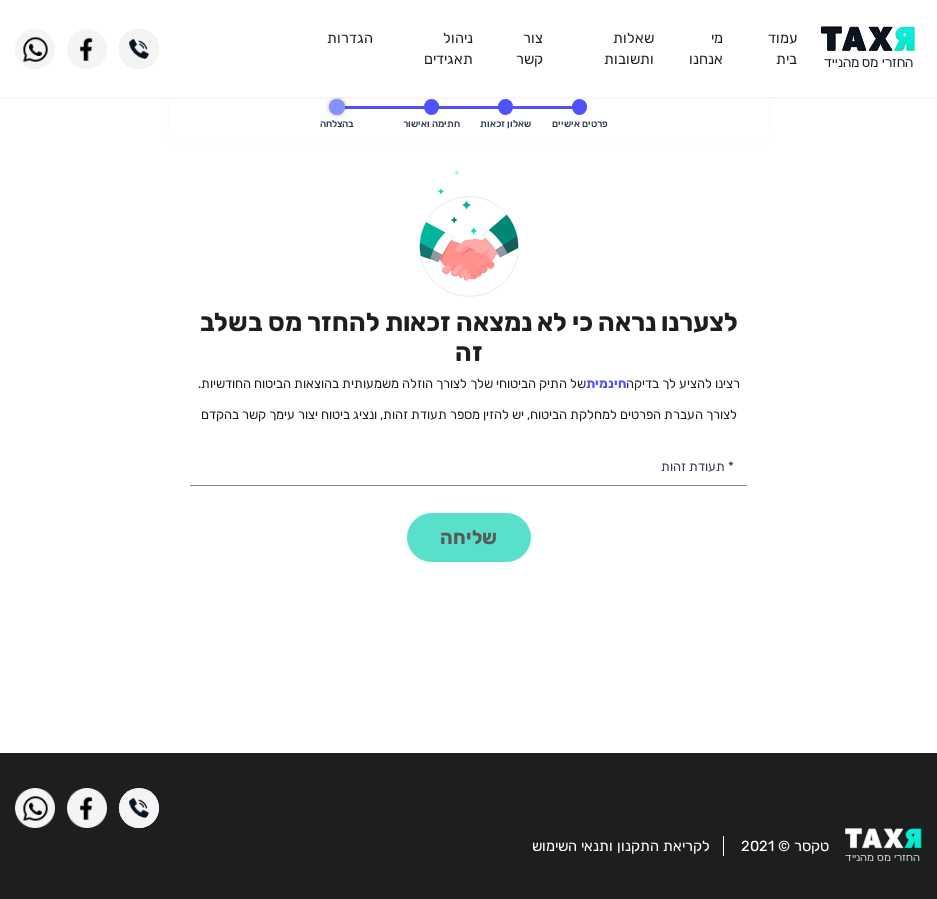 scroll, scrollTop: 0, scrollLeft: 0, axis: both 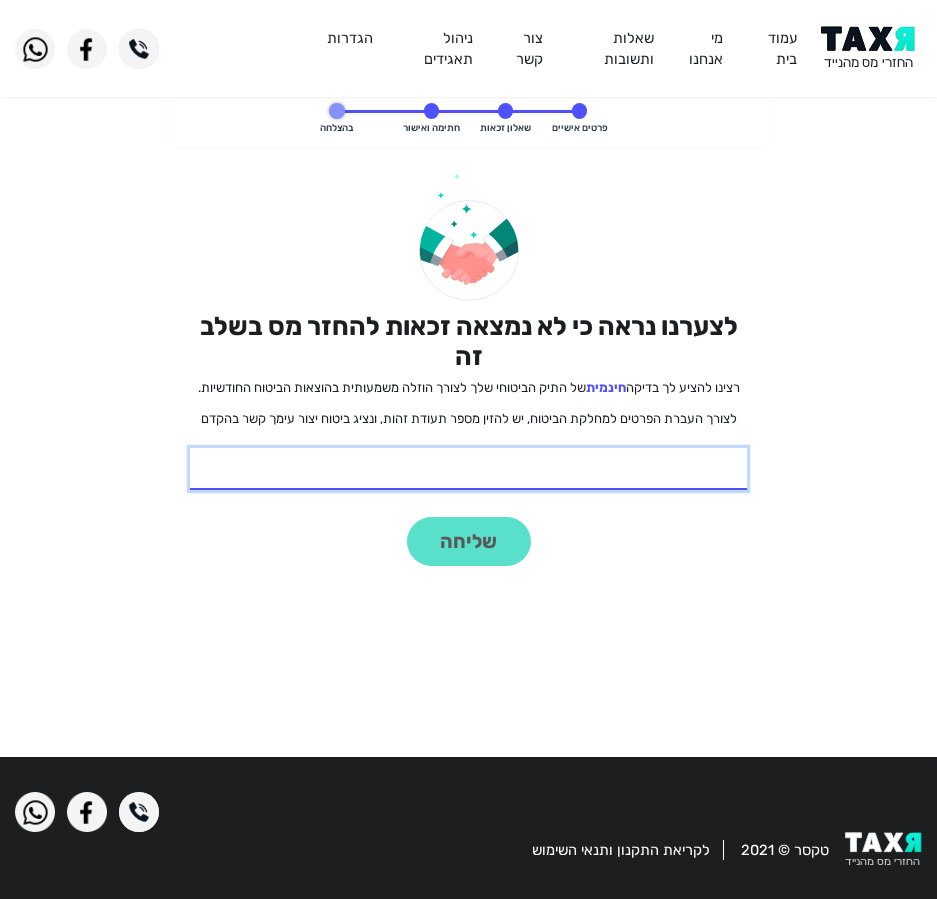 click on "* תעודת זהות" at bounding box center [468, 469] 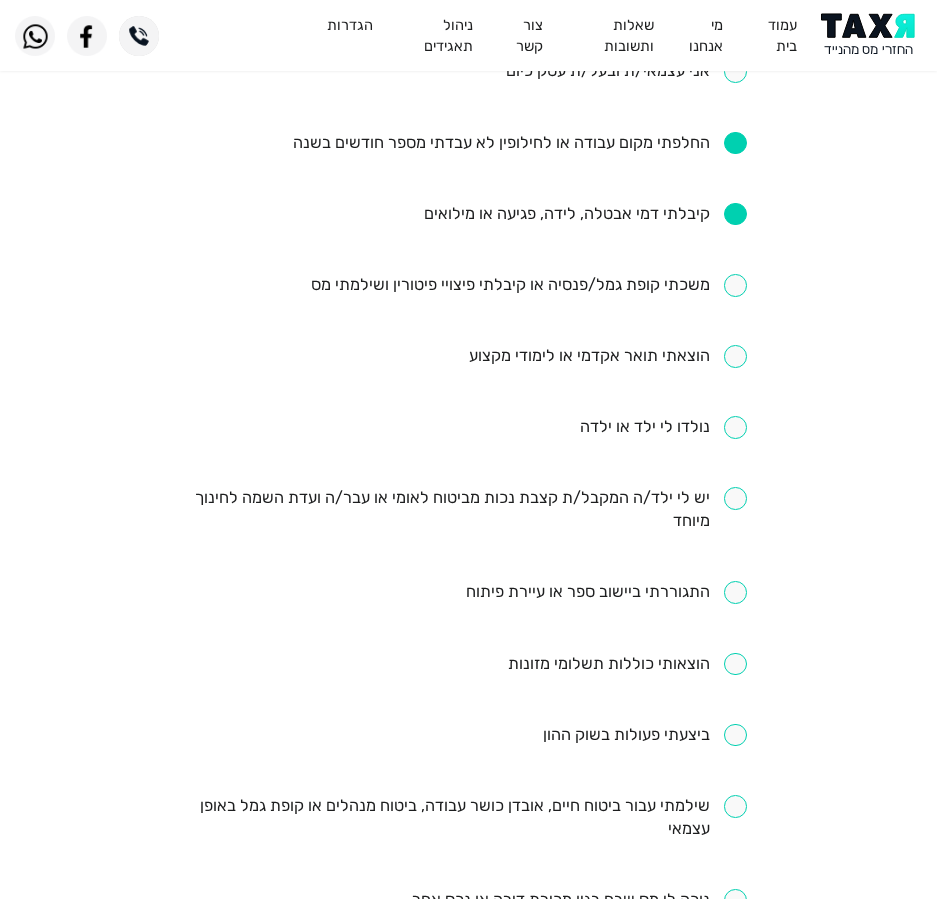 scroll, scrollTop: 400, scrollLeft: 0, axis: vertical 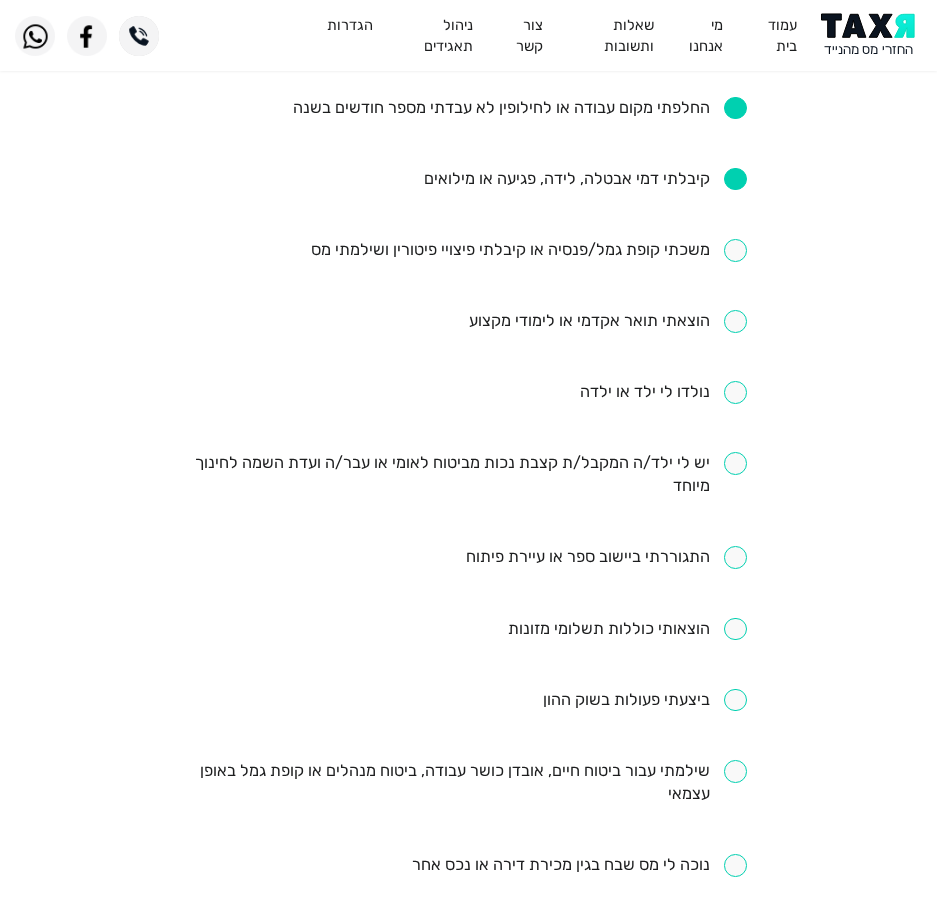 click at bounding box center (606, 557) 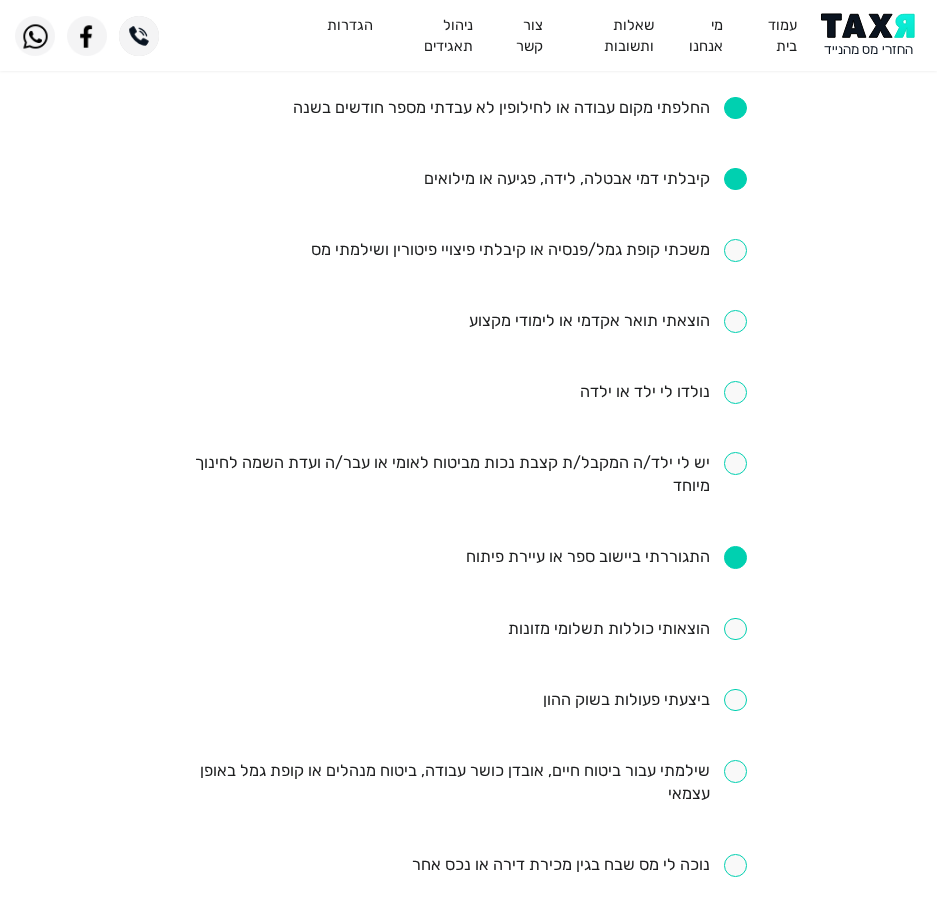 scroll, scrollTop: 749, scrollLeft: 0, axis: vertical 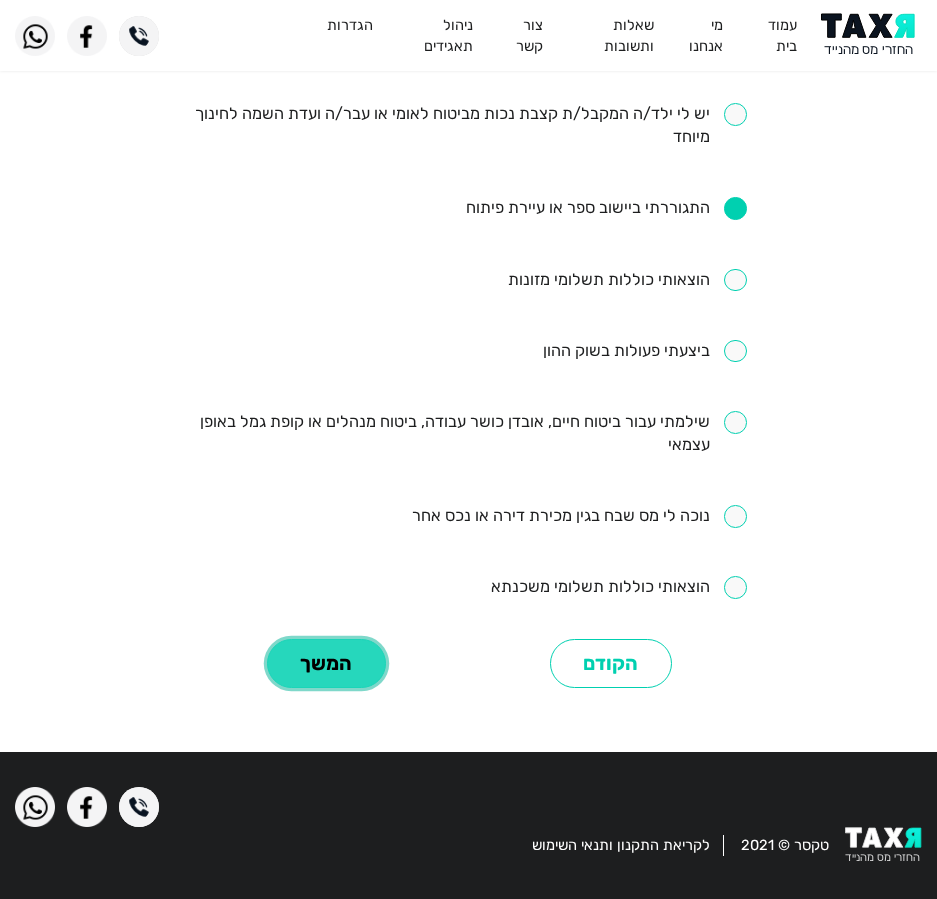click on "המשך" at bounding box center [326, 663] 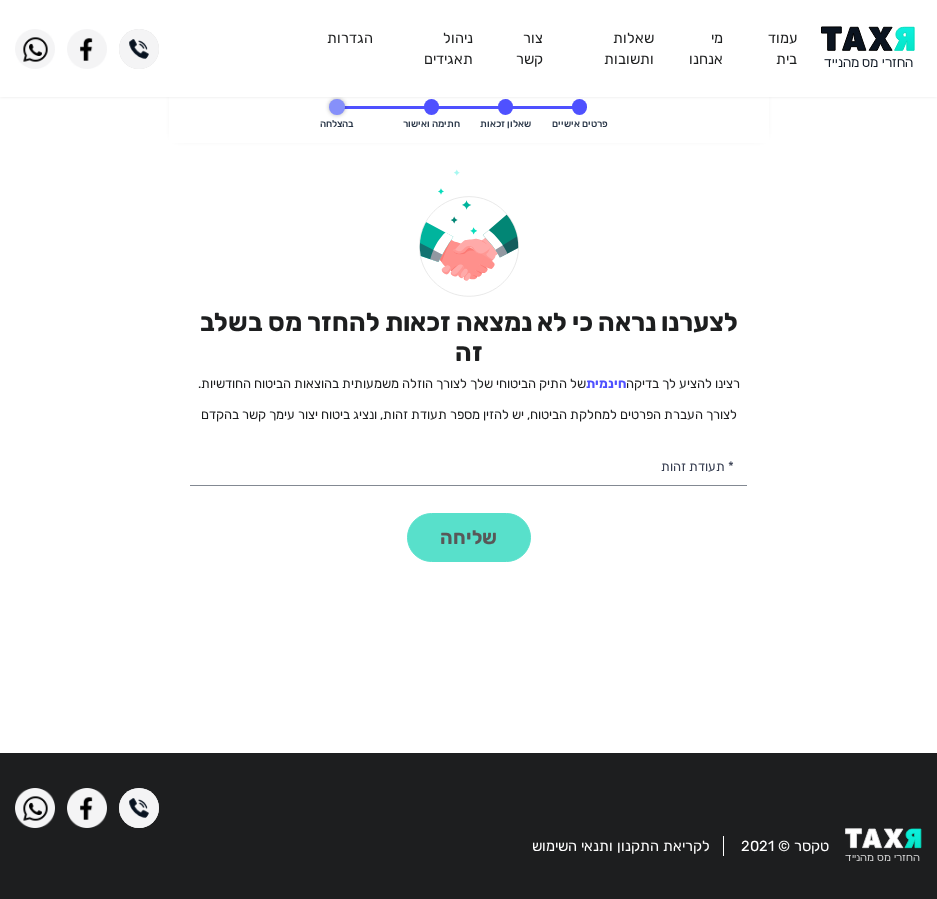 scroll, scrollTop: 0, scrollLeft: 0, axis: both 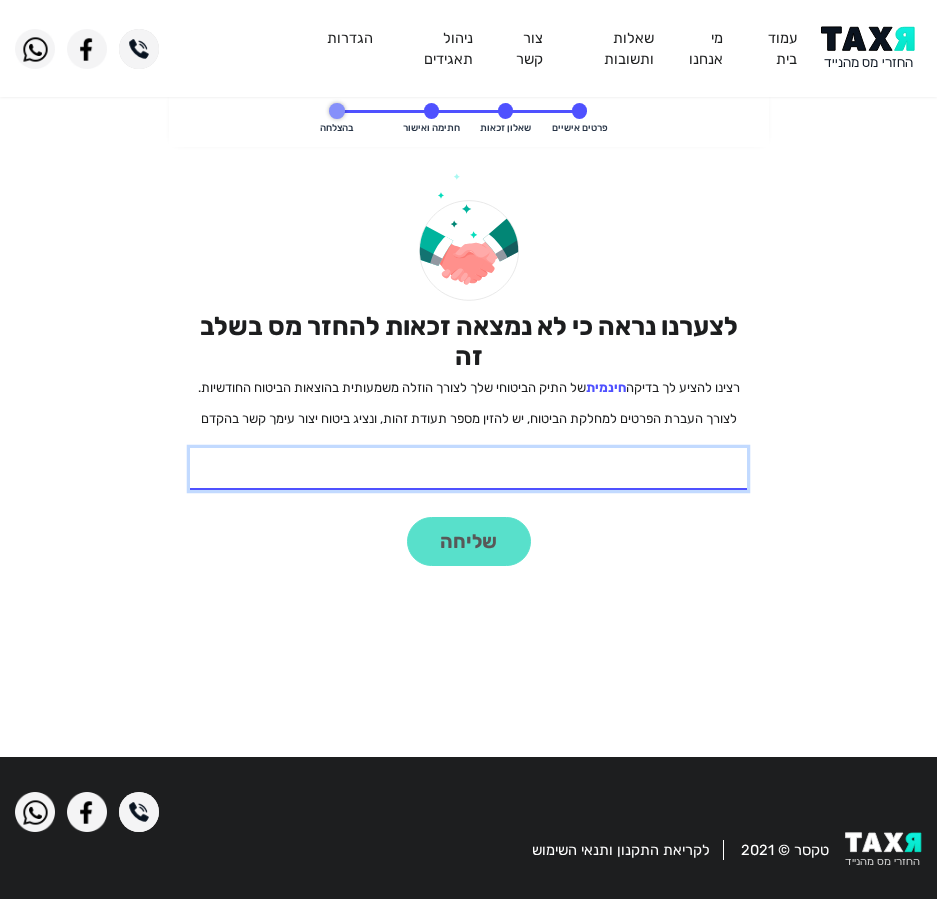 click on "* תעודת זהות" at bounding box center (468, 469) 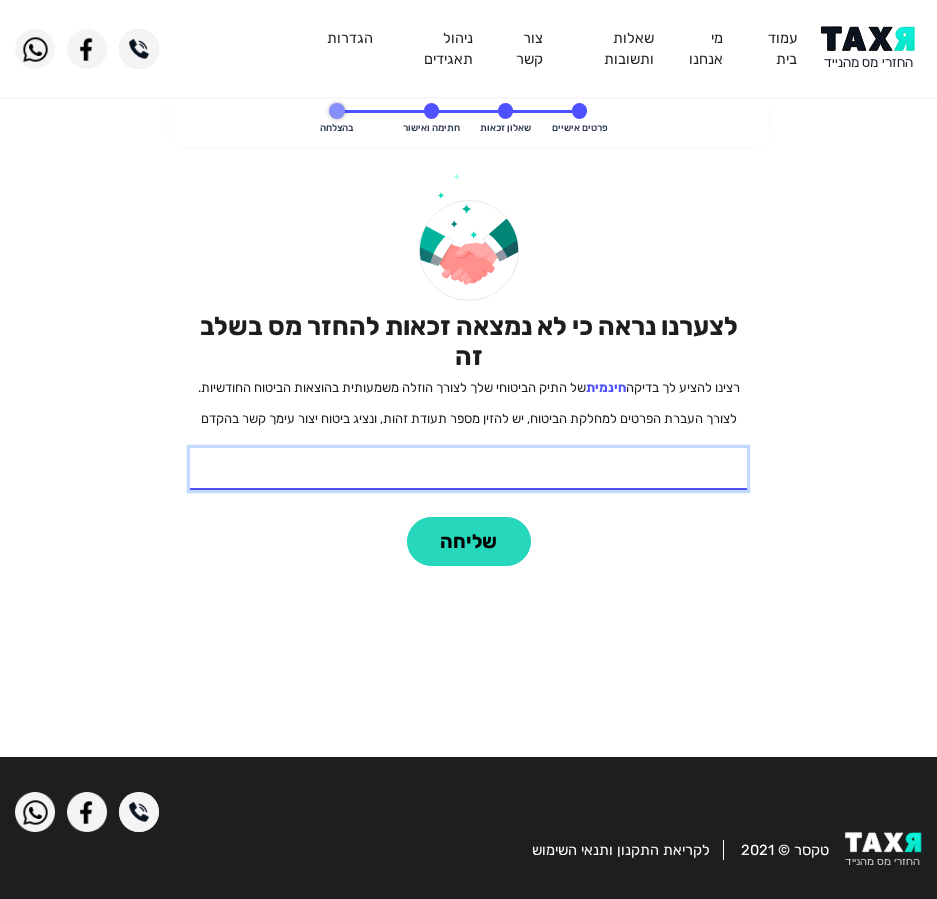 type on "[PHONE]" 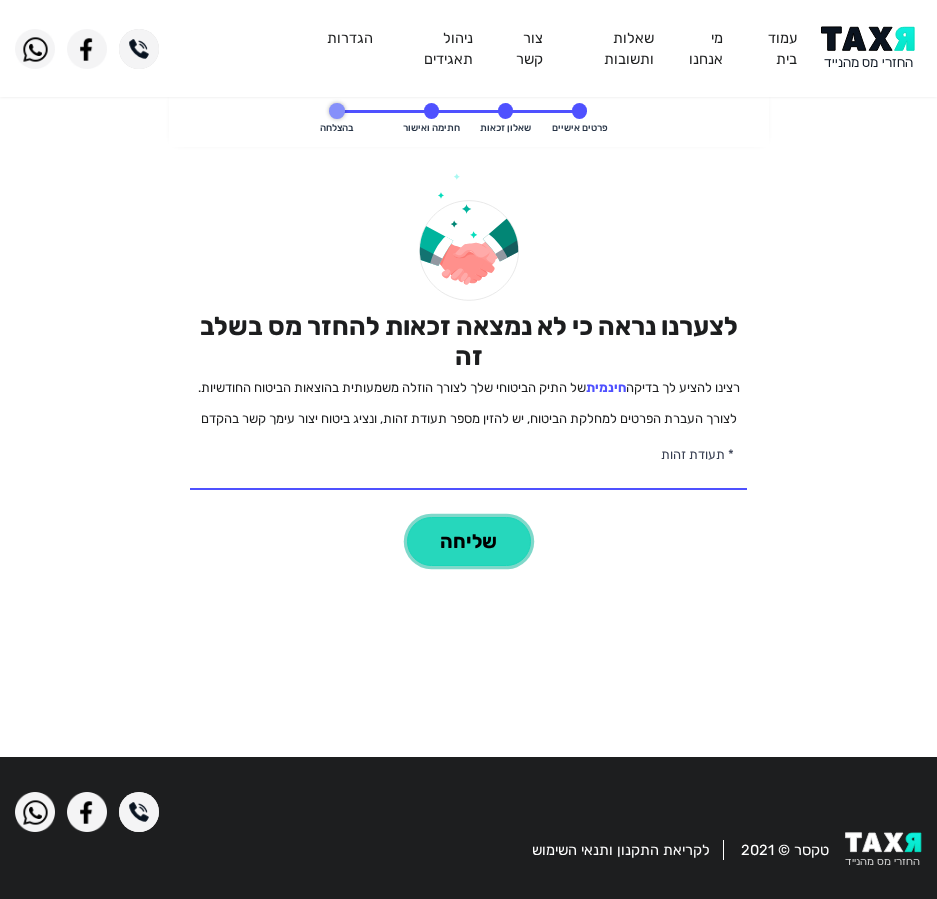 click on "שליחה" 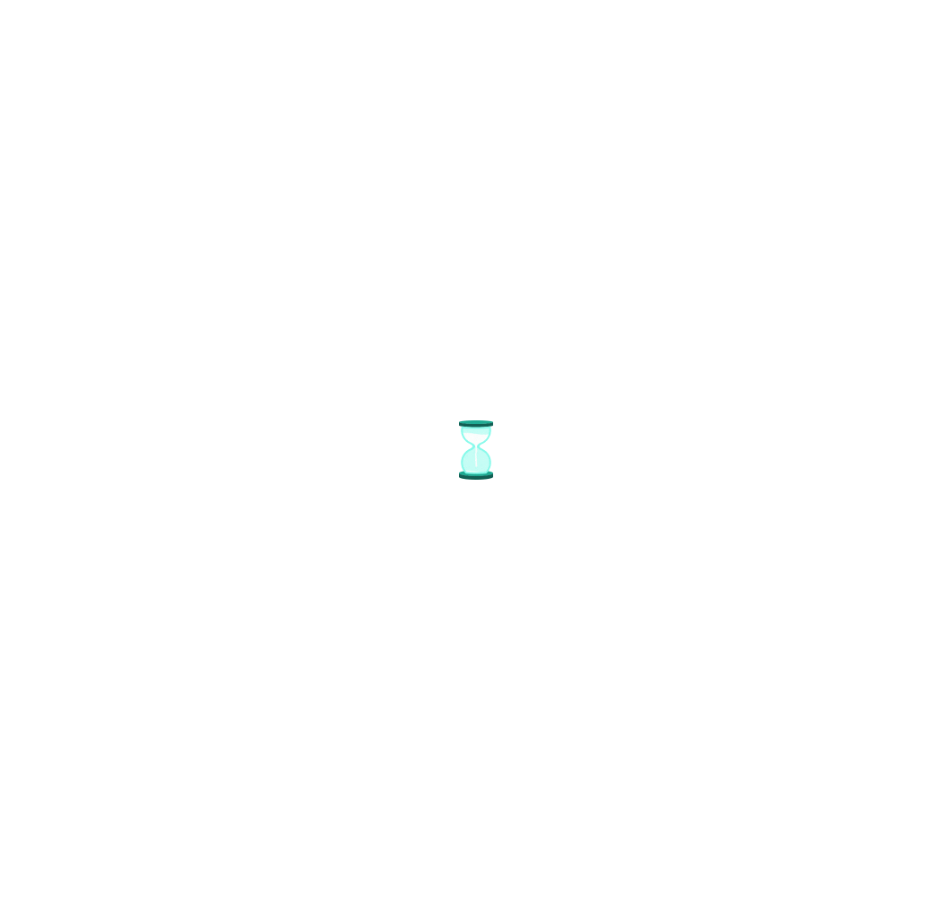 scroll, scrollTop: 0, scrollLeft: 0, axis: both 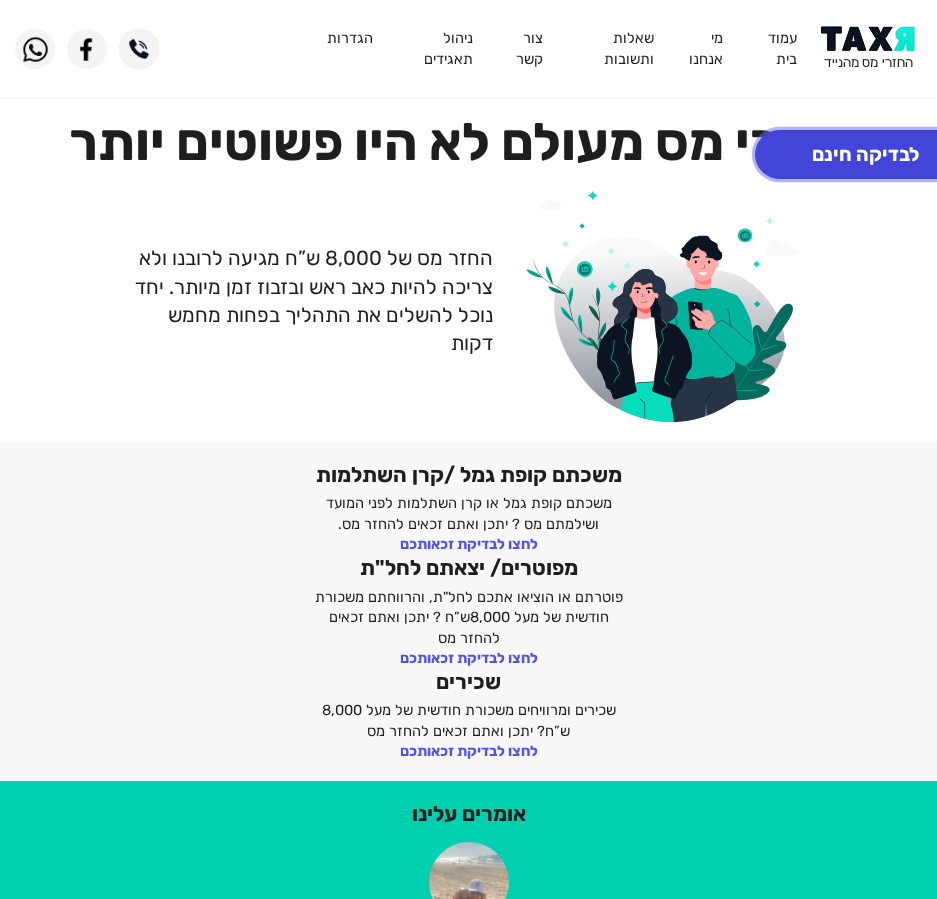 click on "לבדיקה חינם" 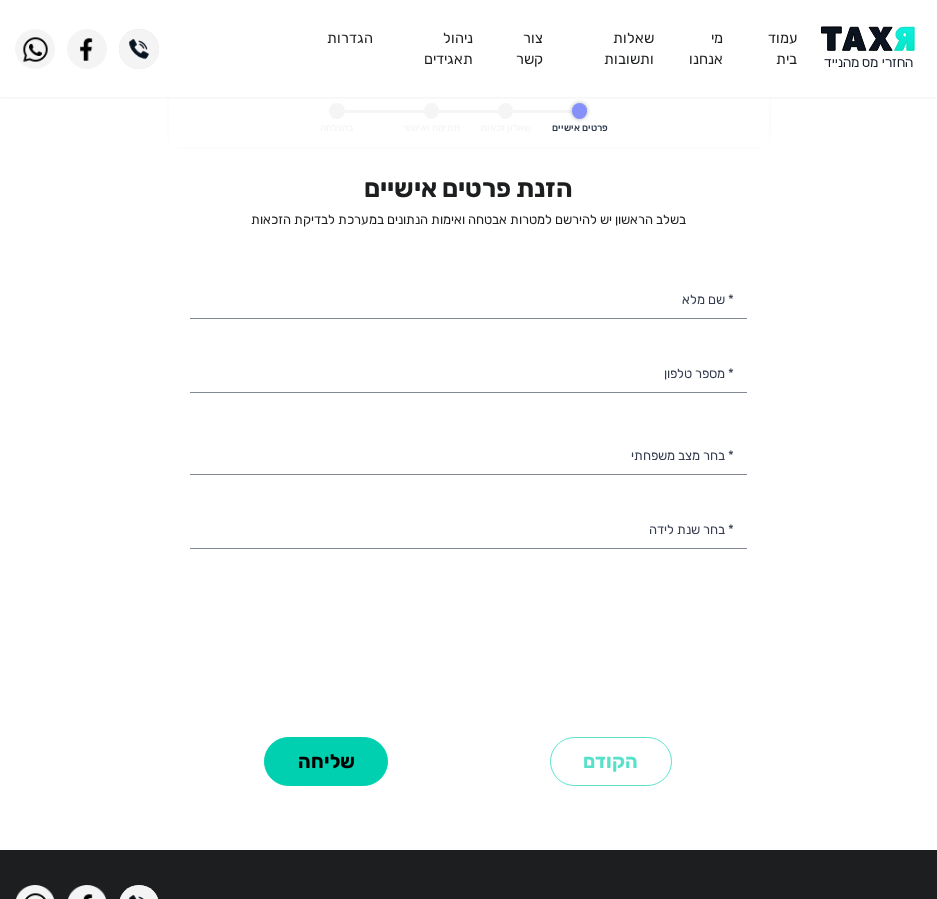 select 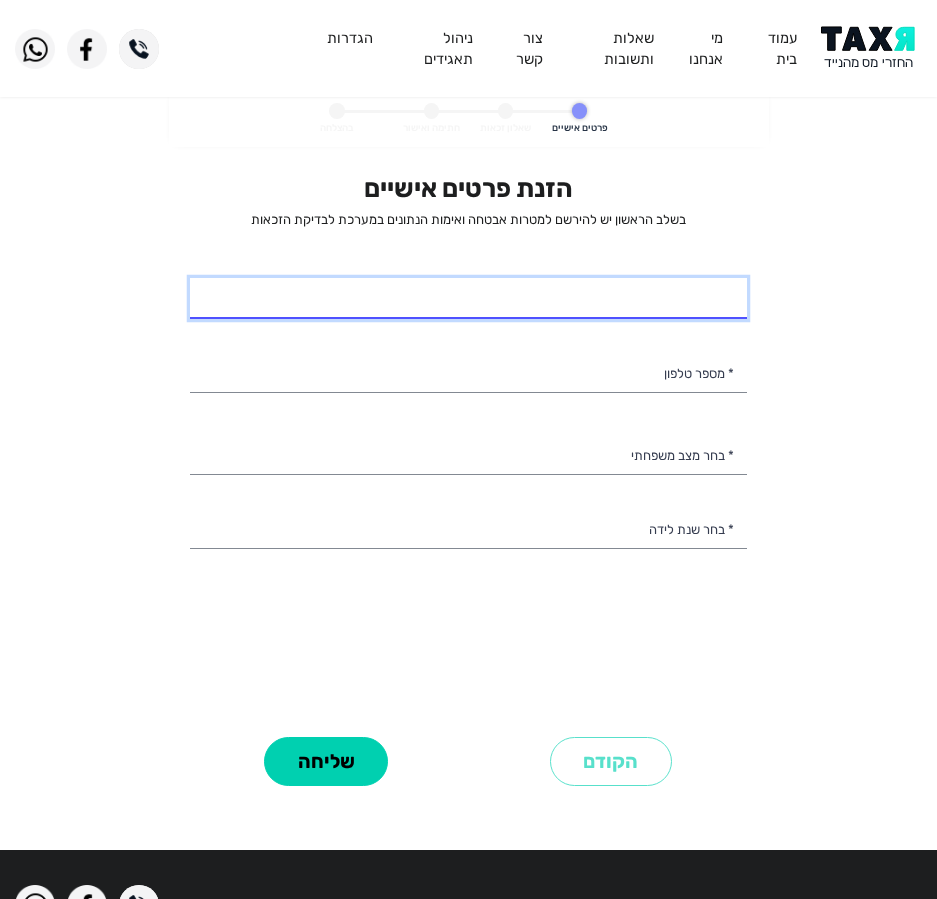 click on "* שם מלא" at bounding box center [468, 299] 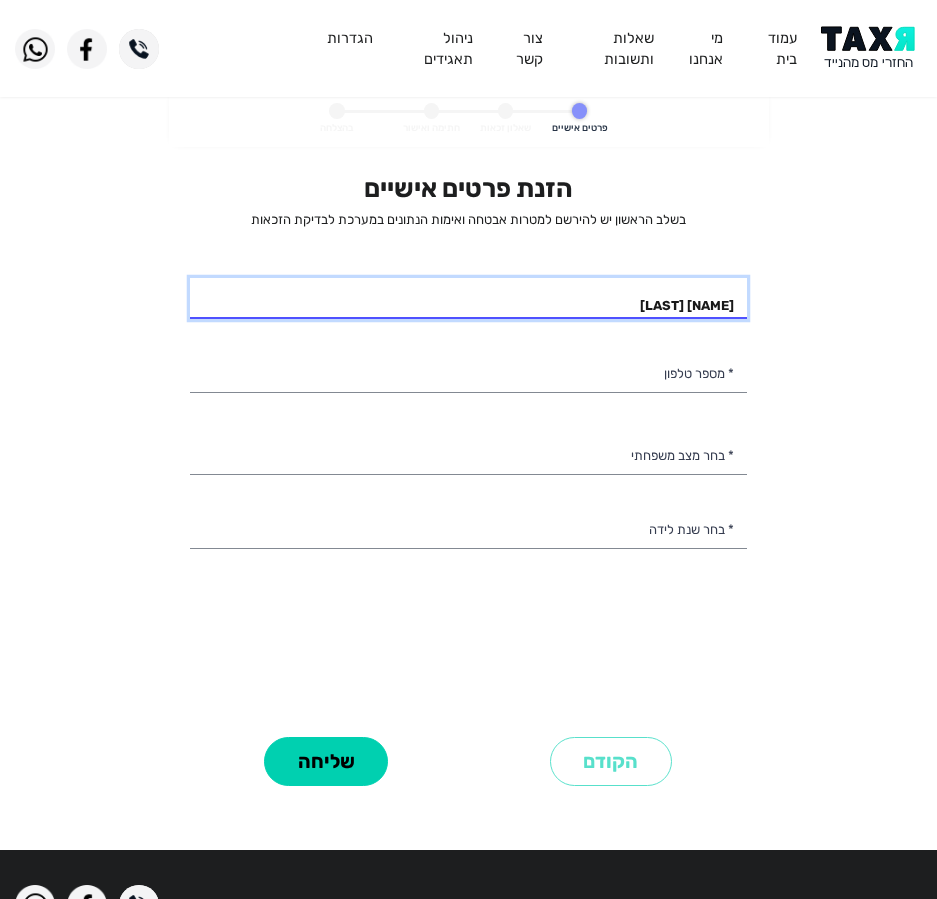 type on "פאתנה עלי" 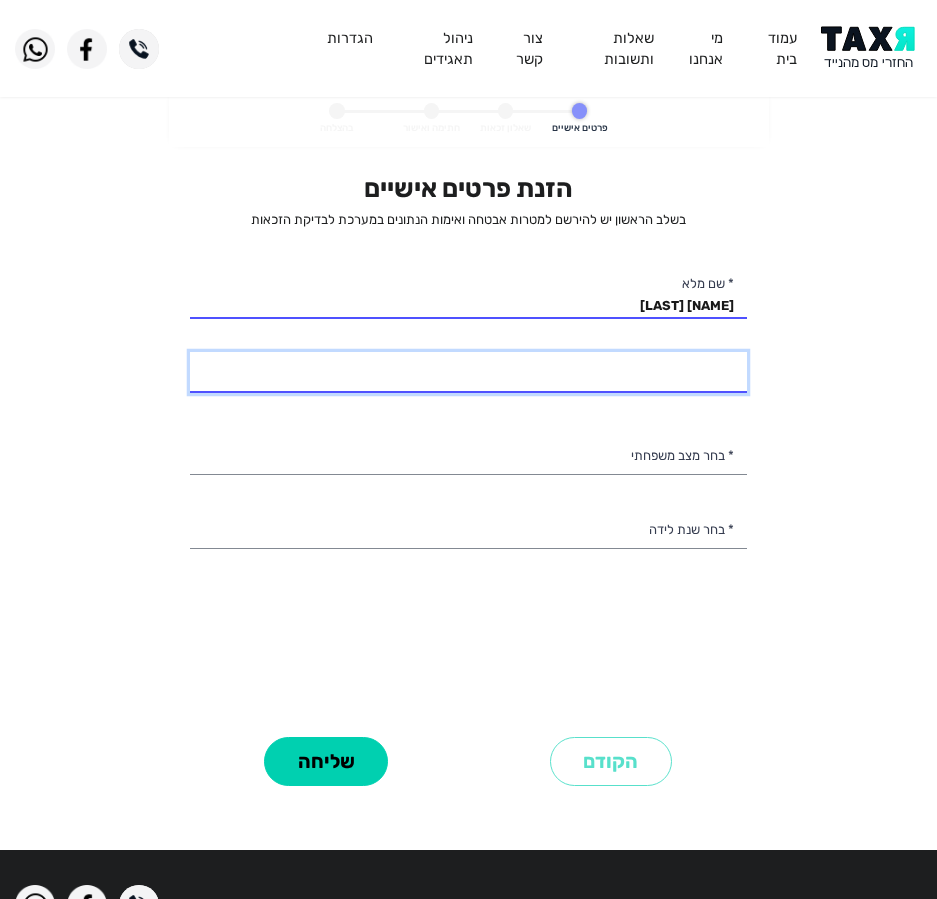 click on "* מספר טלפון" at bounding box center [468, 373] 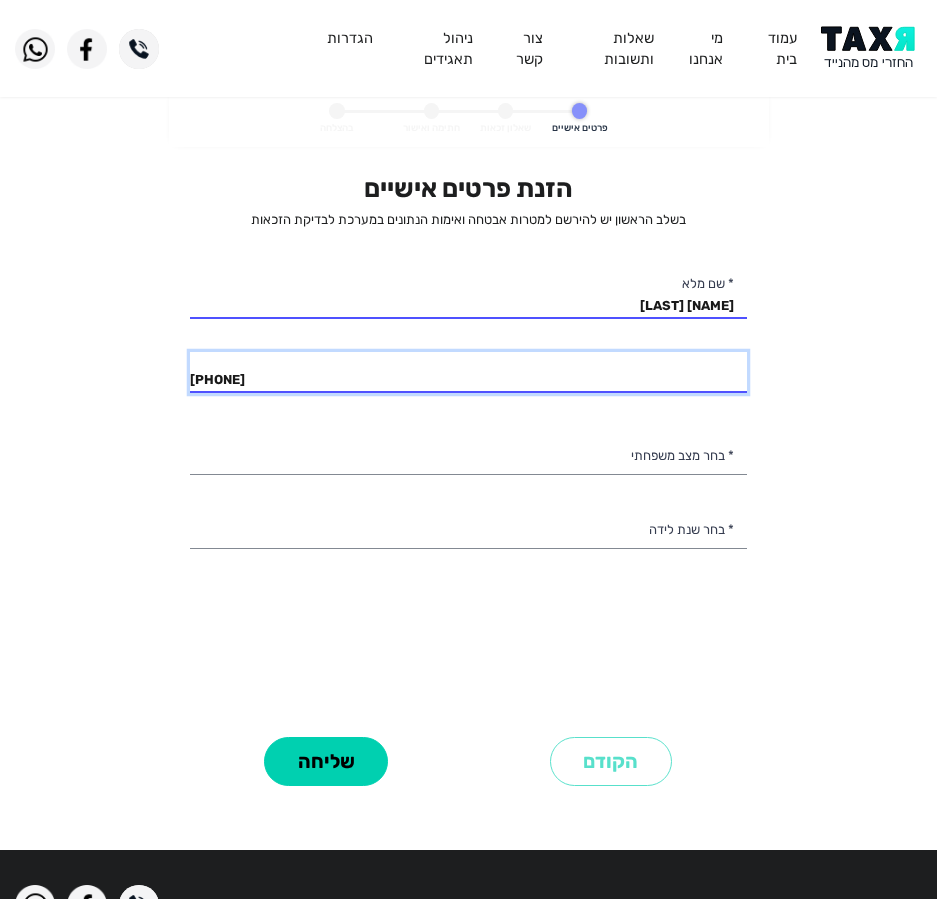 type on "050-7669667" 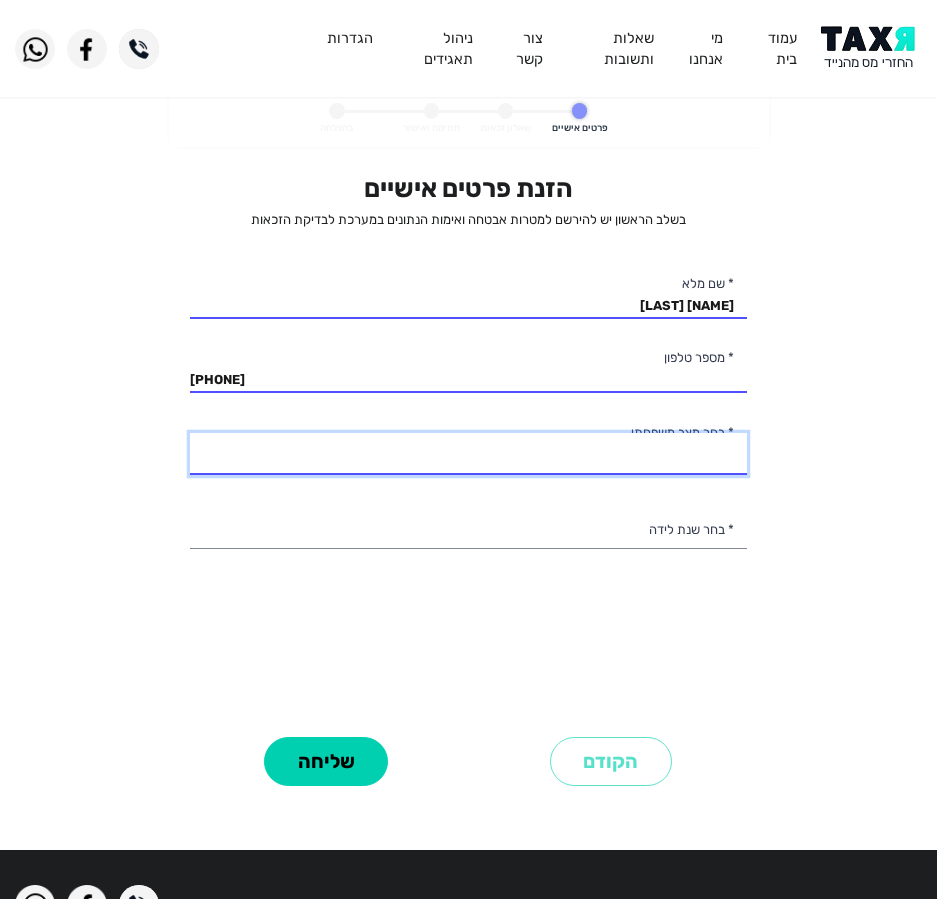 click on "רווק/ה נשוי/אה גרוש/ה אלמן/נה" at bounding box center [468, 454] 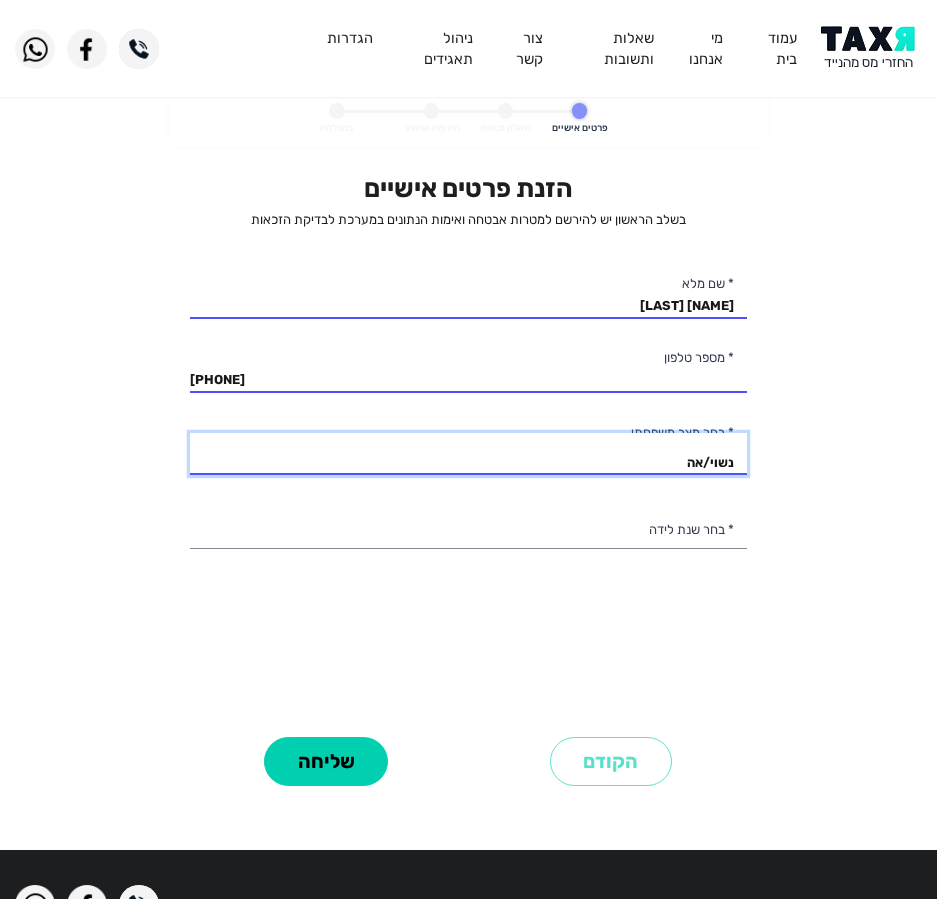 click on "רווק/ה נשוי/אה גרוש/ה אלמן/נה" at bounding box center [468, 454] 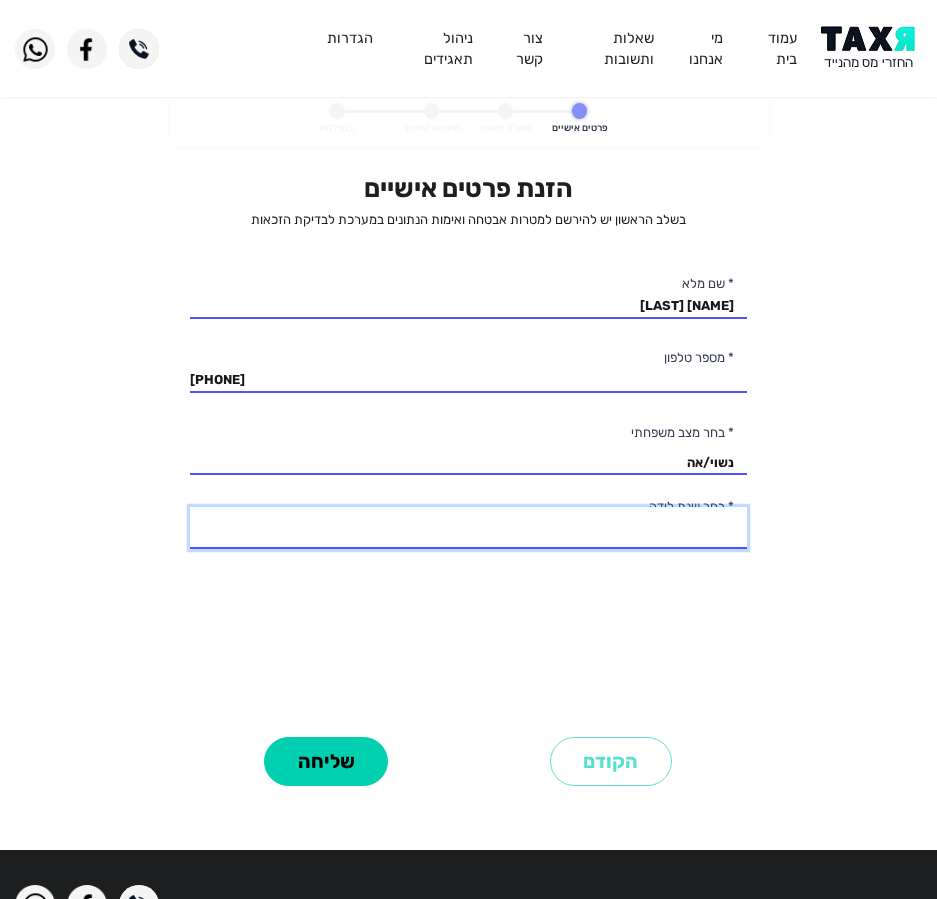 click on "2003 2002 2001 2000 1999 1998 1997 1996 1995 1994 1993 1992 1991 1990 1989 1988 1987 1986 1985 1984 1983 1982 1981 1980 1979 1978 1977 1976 1975 1974 1973 1972 1971 1970 1969 1968 1967 1966 1965 1964 1963 1962 1961 1960 1959 1958 1957 1956 1955 1954 1953 1952 1951 1950 1949 1948 1947 1946 1945" at bounding box center (468, 528) 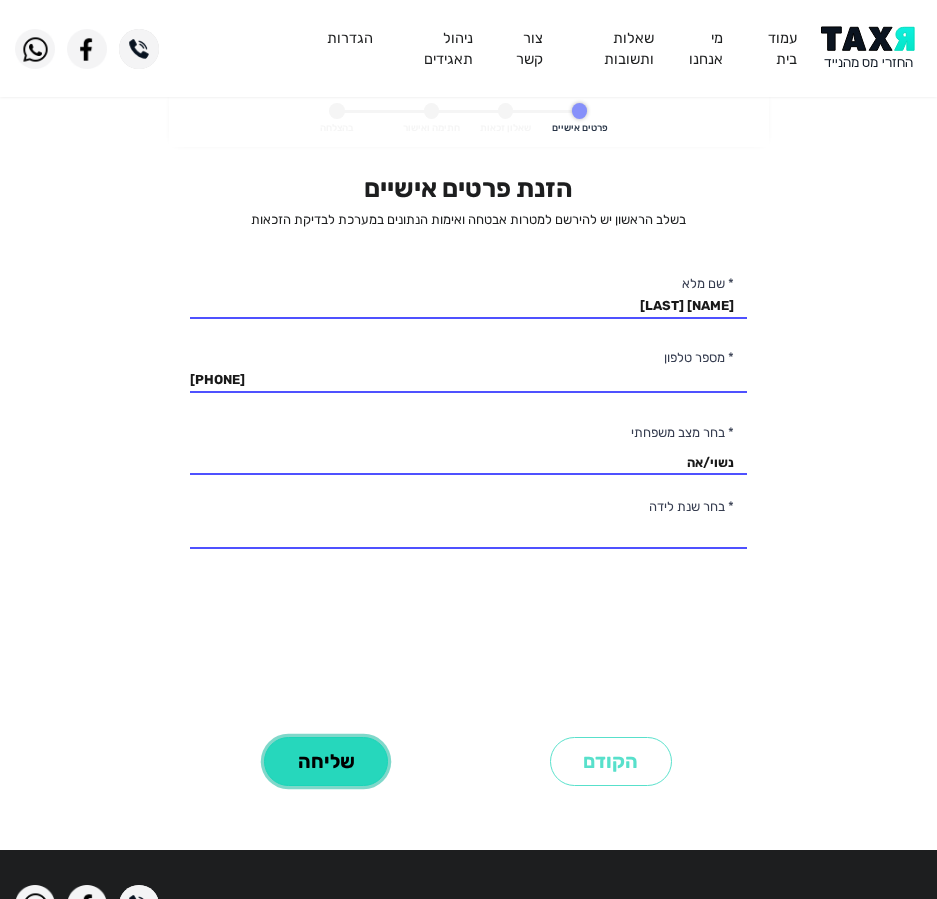 click on "שליחה" at bounding box center (326, 761) 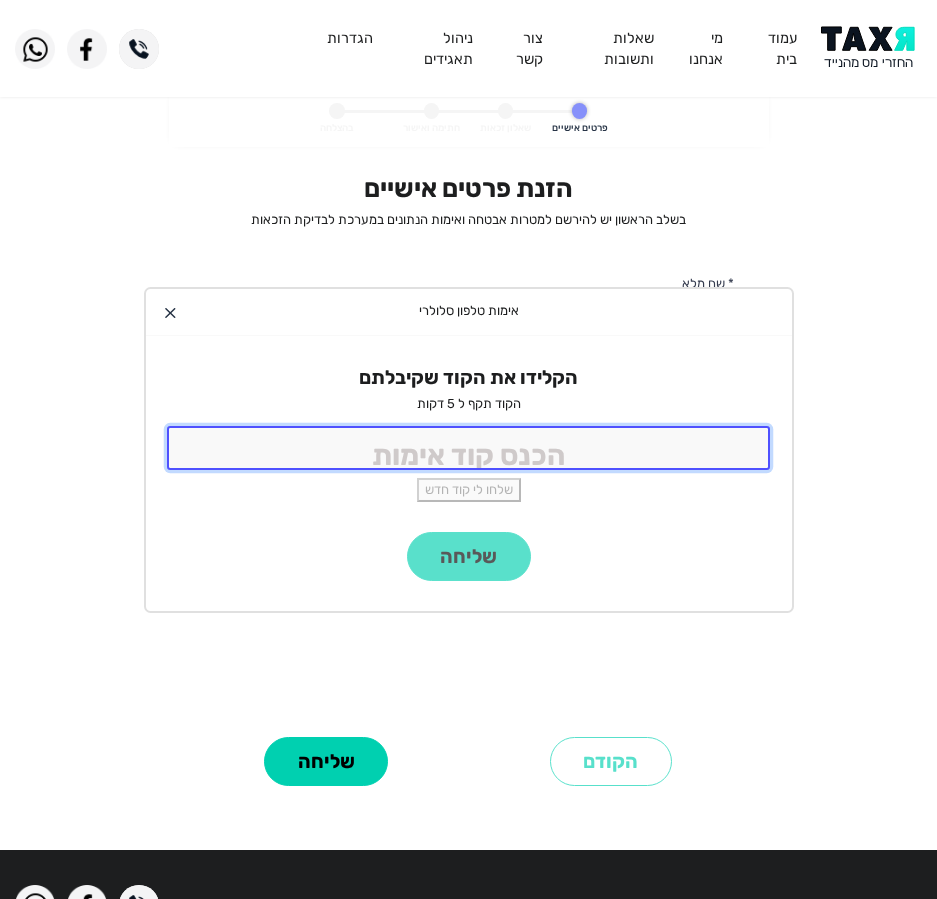 click 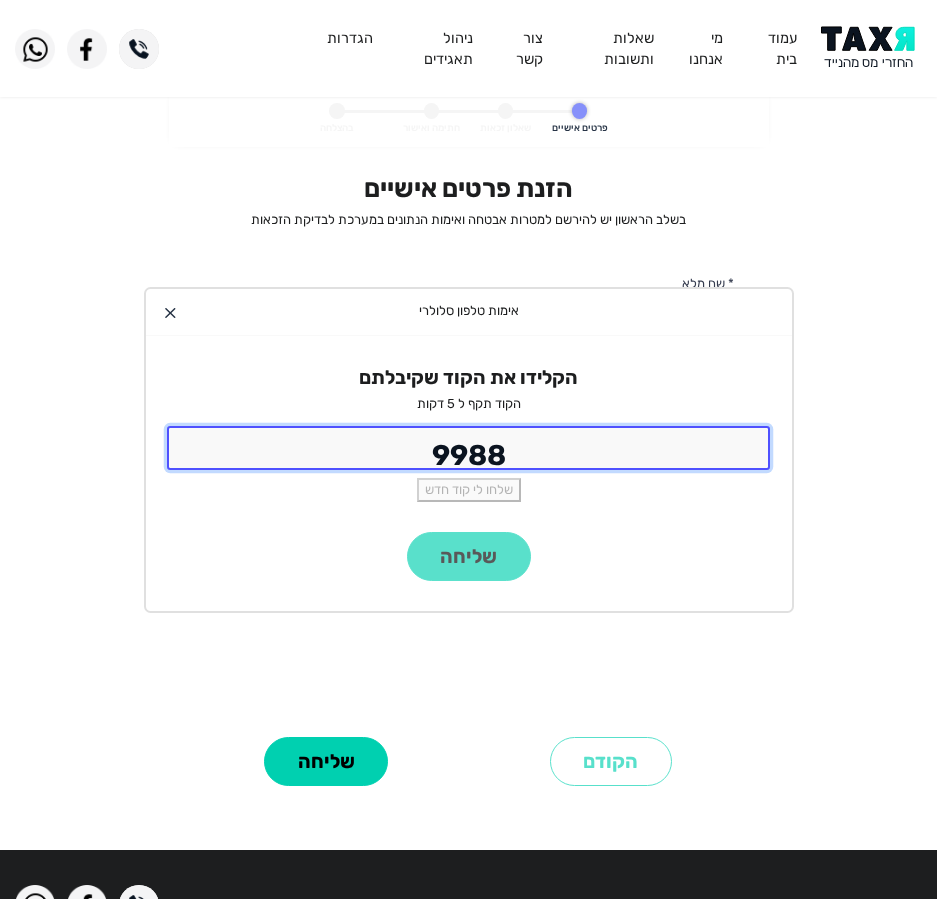 type on "9988" 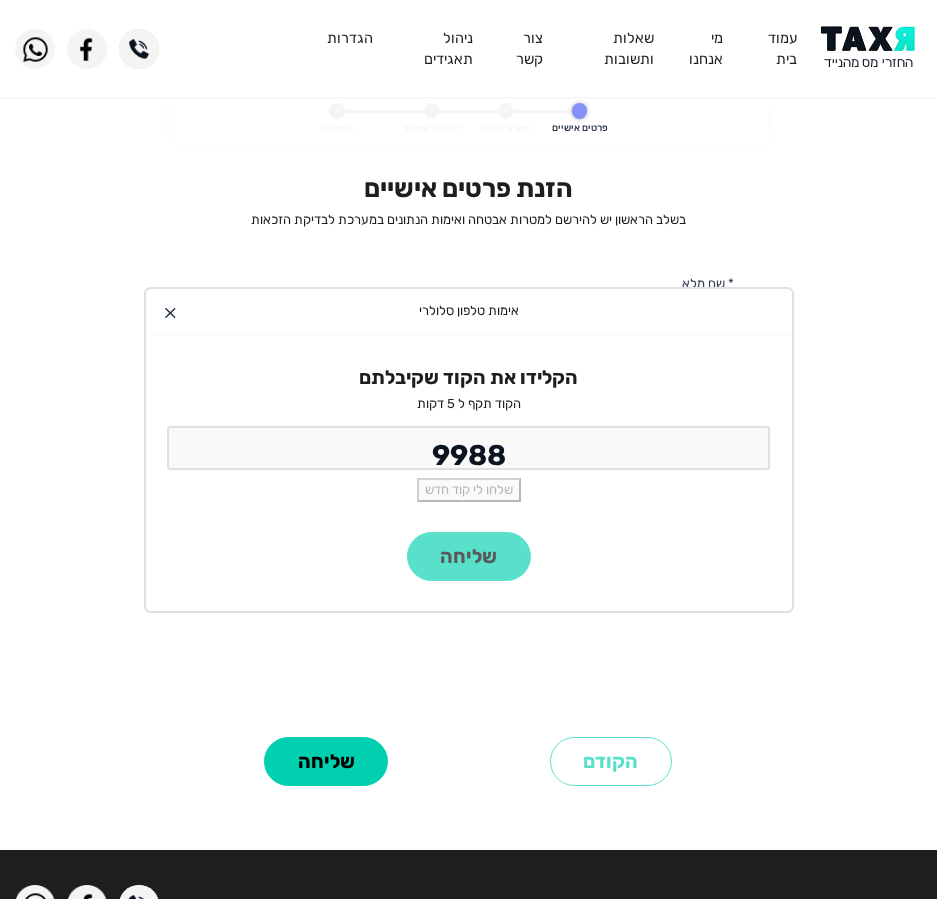 click on "שליחה" 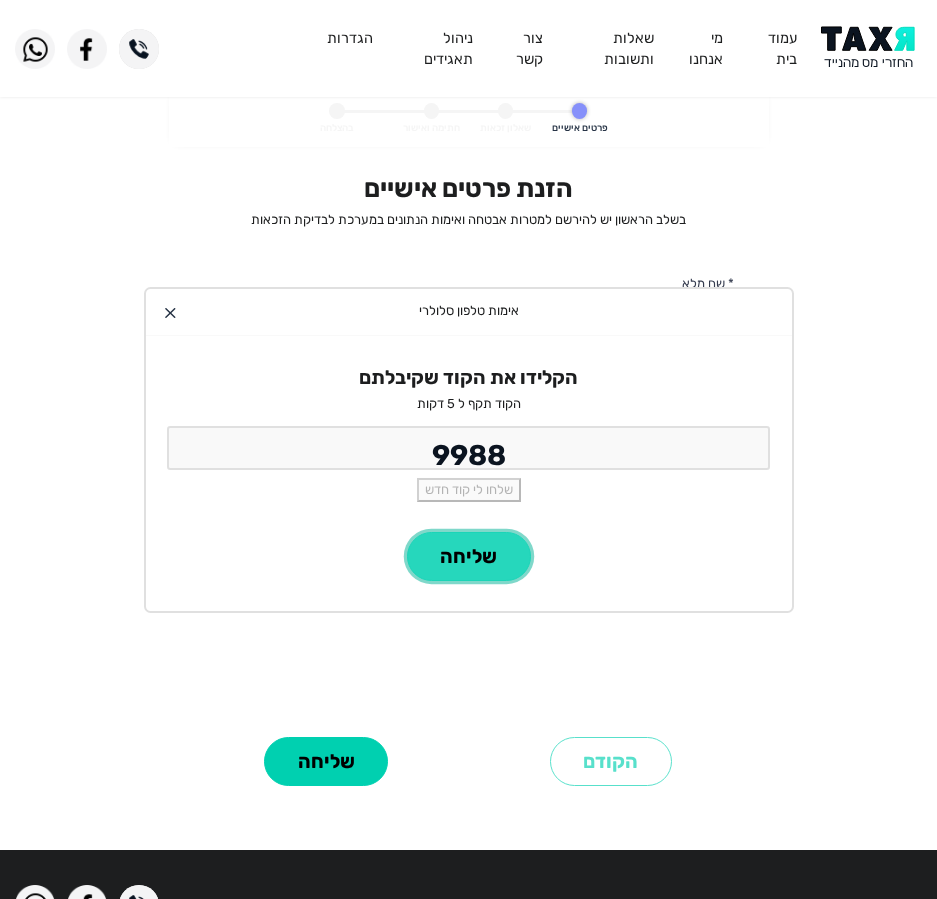 click on "שליחה" 